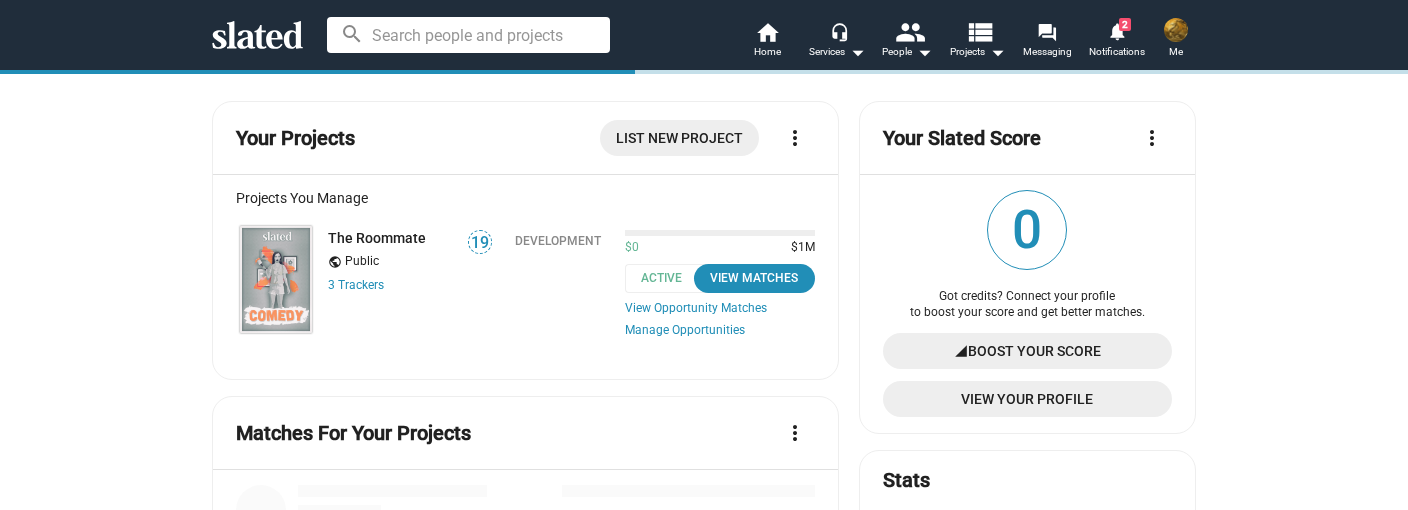 scroll, scrollTop: 0, scrollLeft: 0, axis: both 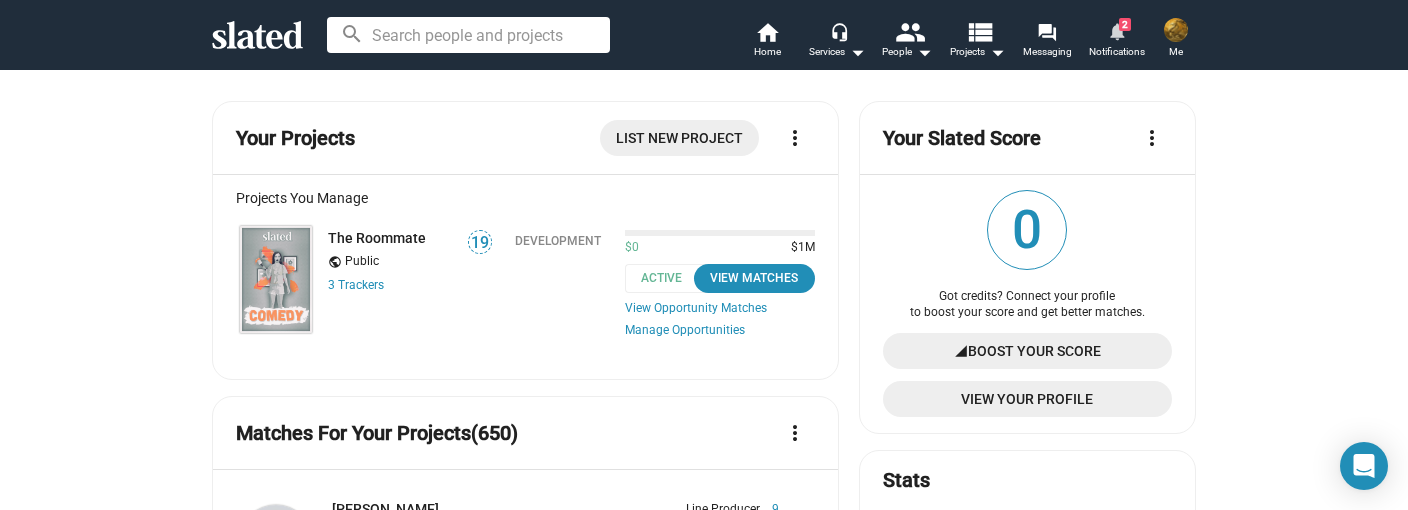 click on "notifications" at bounding box center [1116, 30] 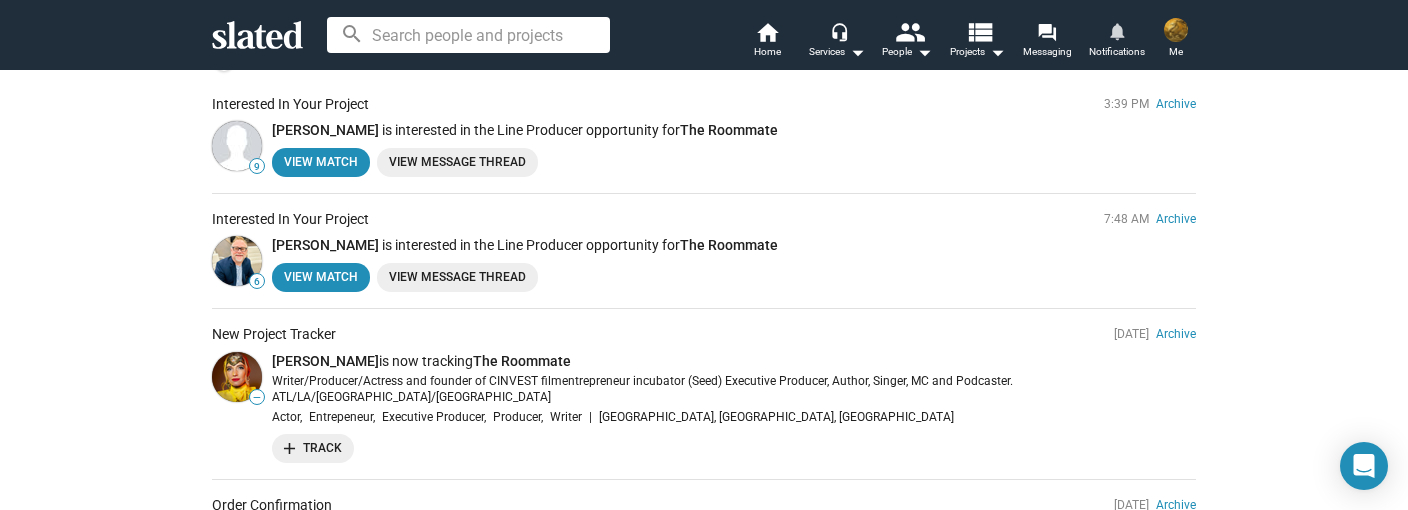 scroll, scrollTop: 218, scrollLeft: 0, axis: vertical 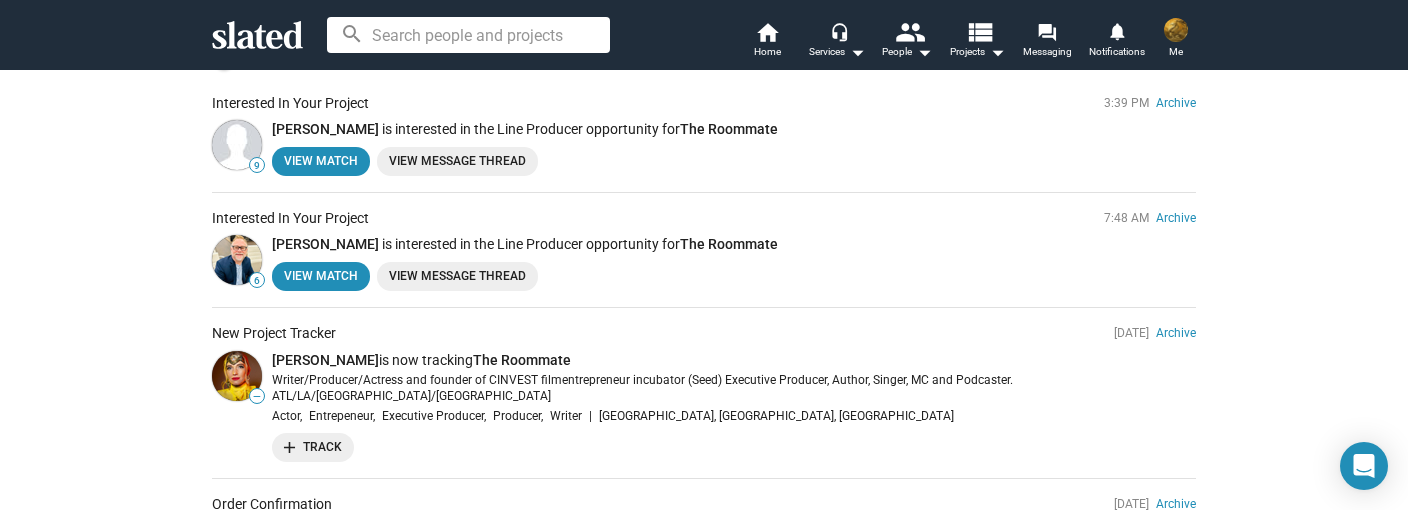 click on "View Message Thread" 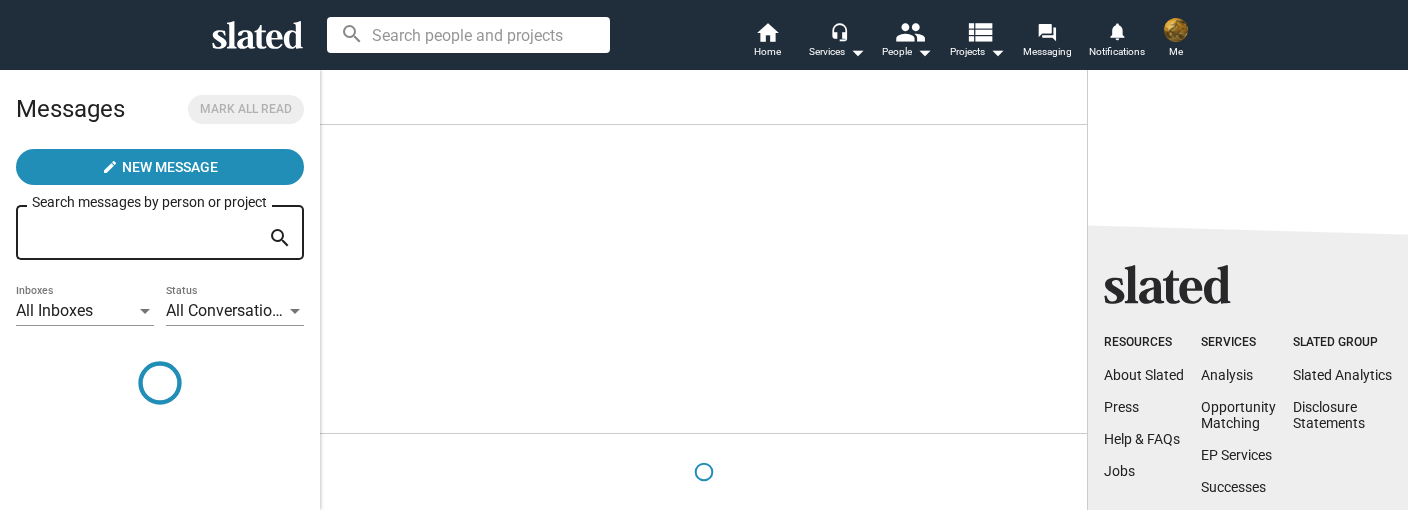 scroll, scrollTop: 0, scrollLeft: 0, axis: both 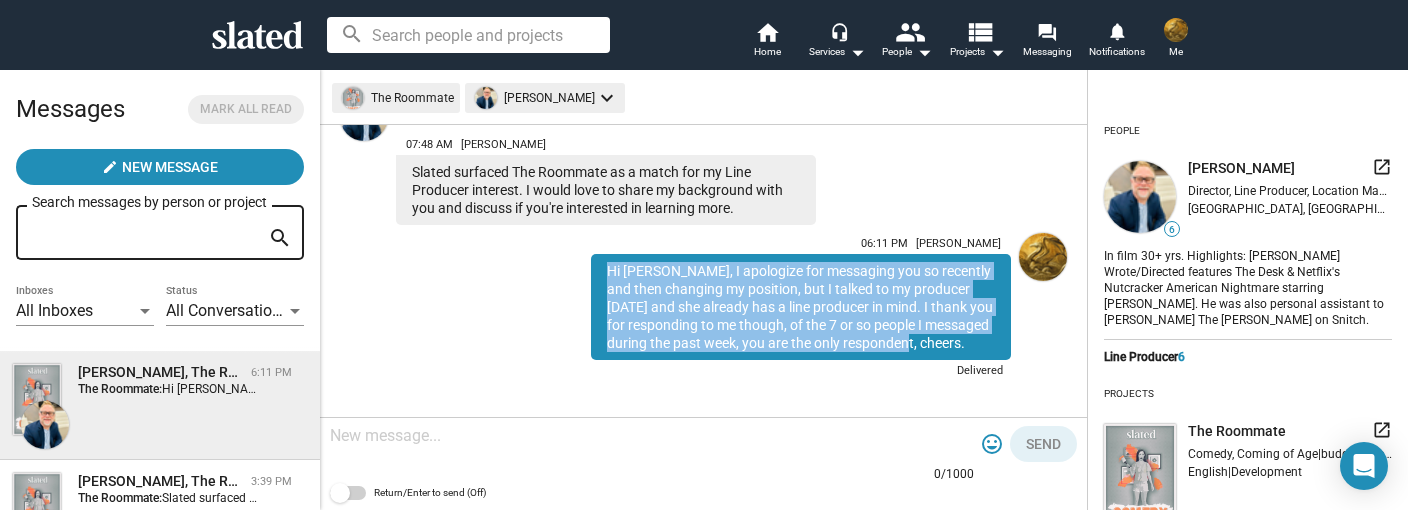 drag, startPoint x: 600, startPoint y: 255, endPoint x: 957, endPoint y: 327, distance: 364.18814 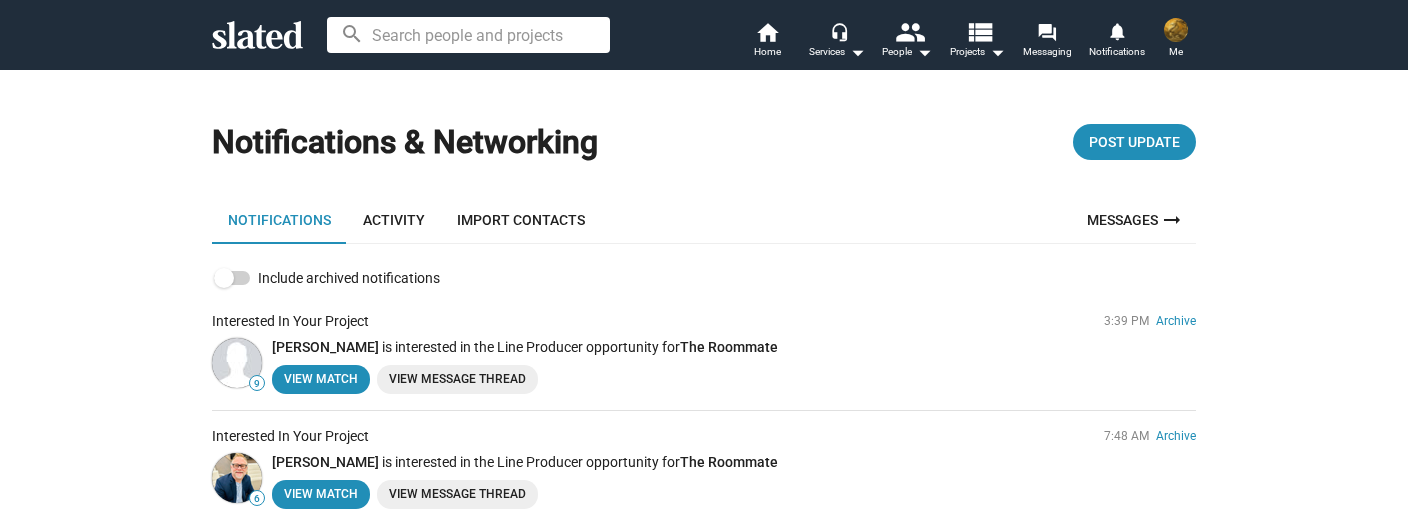 scroll, scrollTop: 0, scrollLeft: 0, axis: both 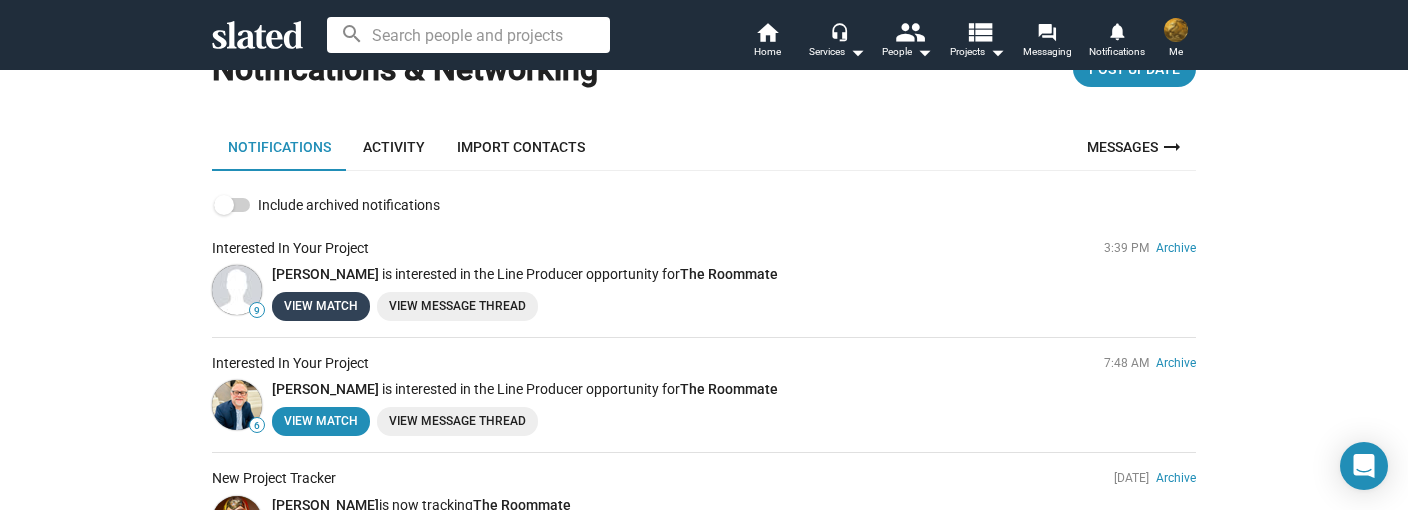 click on "View Match" 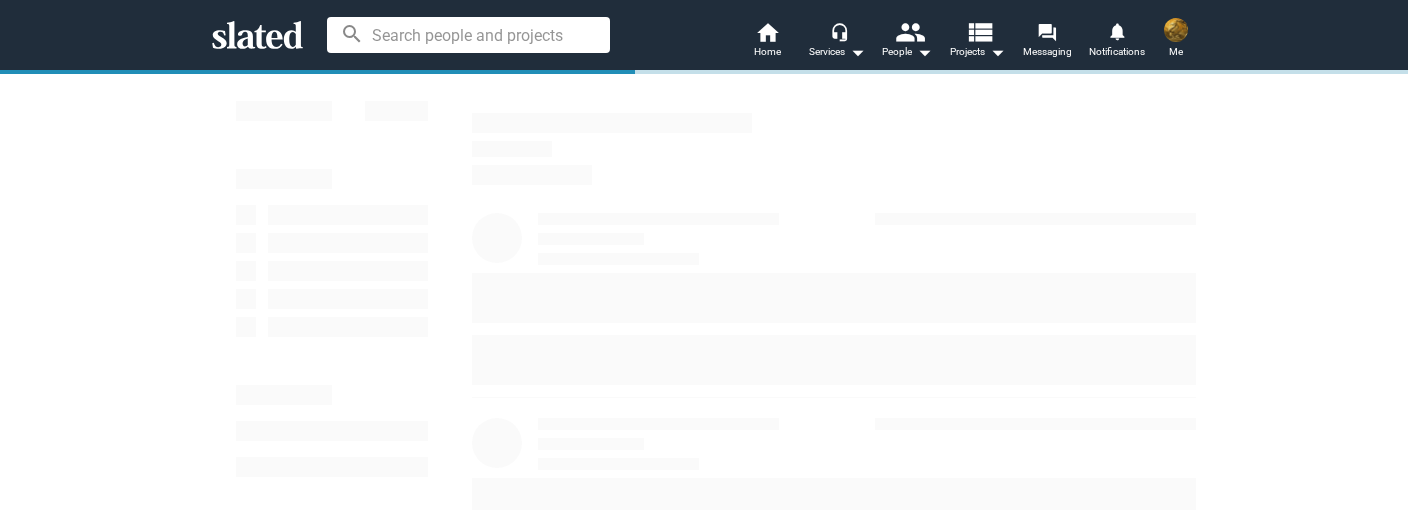 scroll, scrollTop: 0, scrollLeft: 0, axis: both 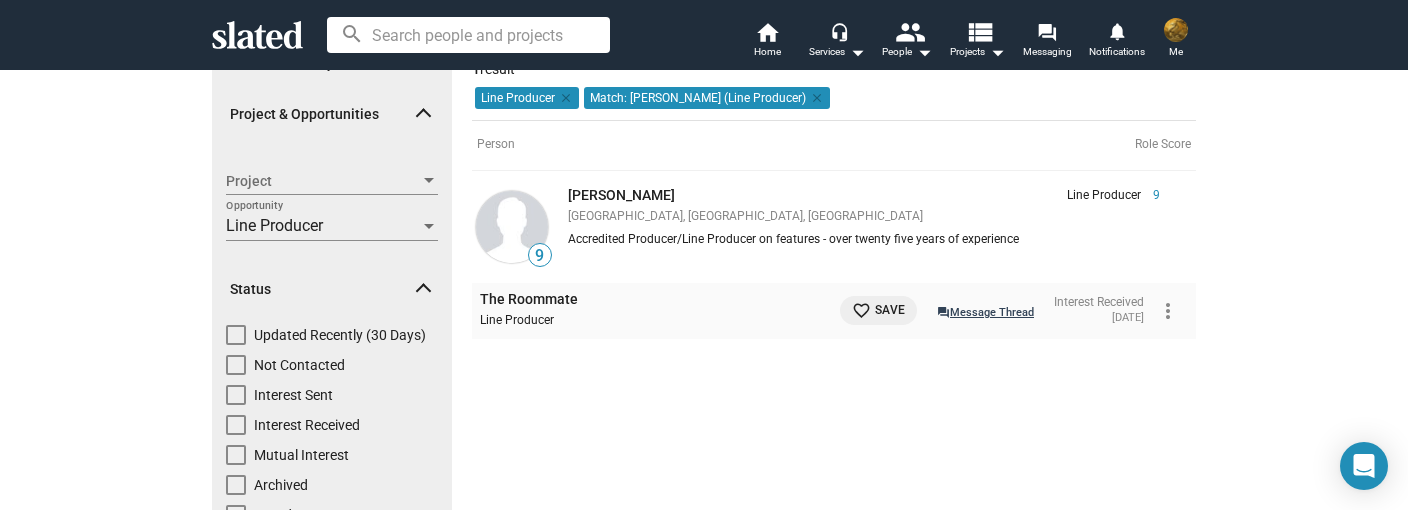 click on "question_answer  Message Thread" 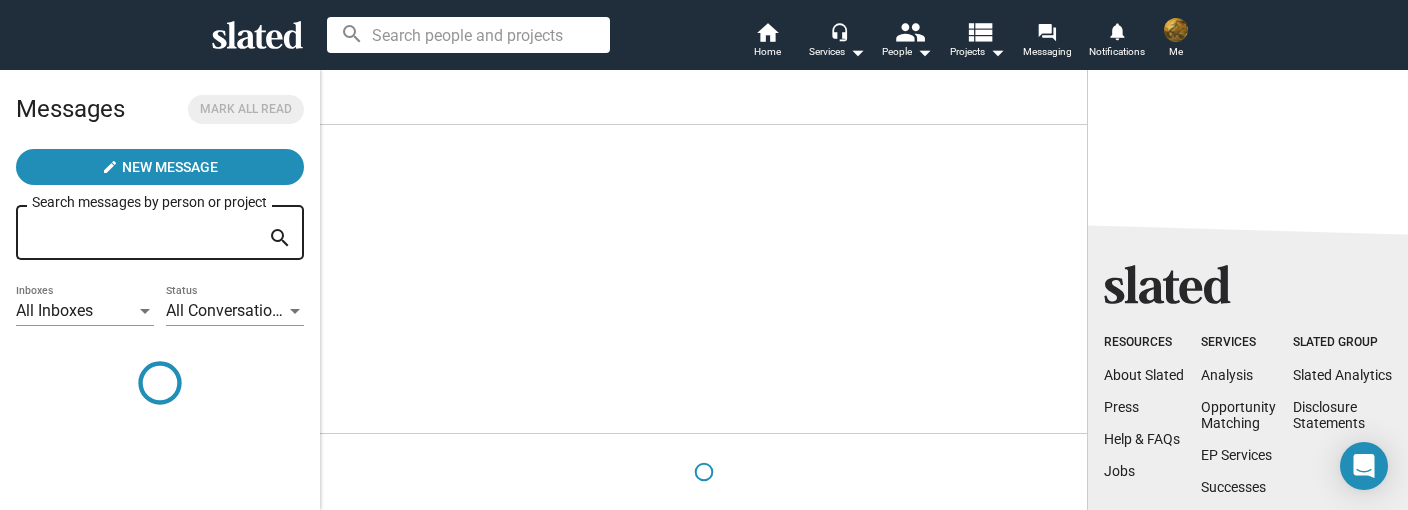 scroll, scrollTop: 0, scrollLeft: 0, axis: both 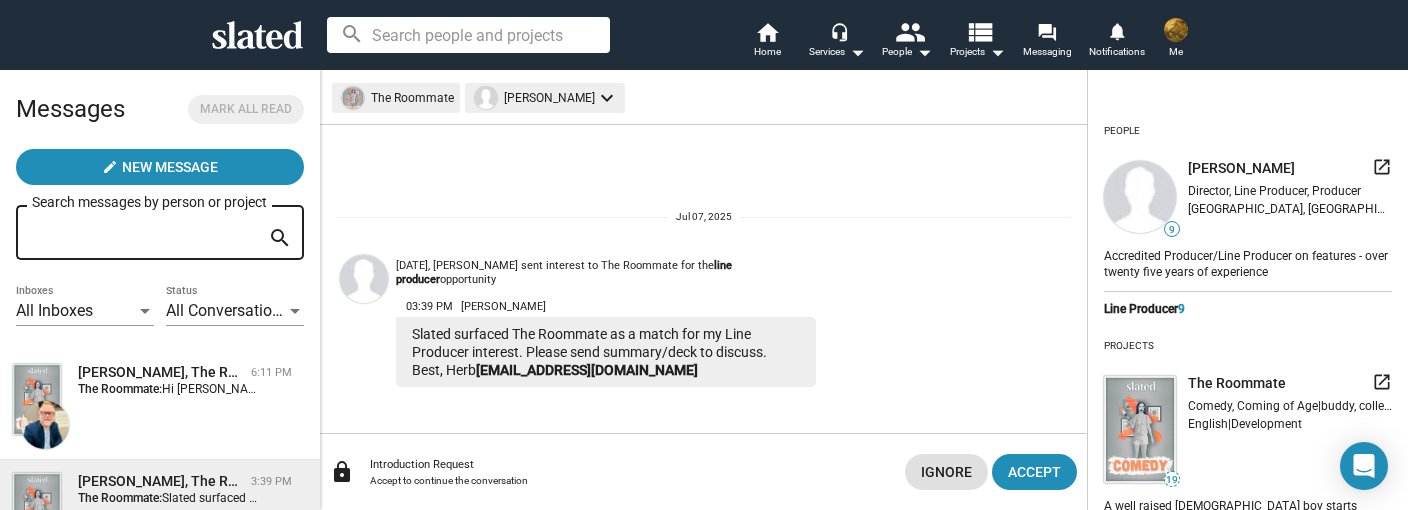 click on "Introduction Request" 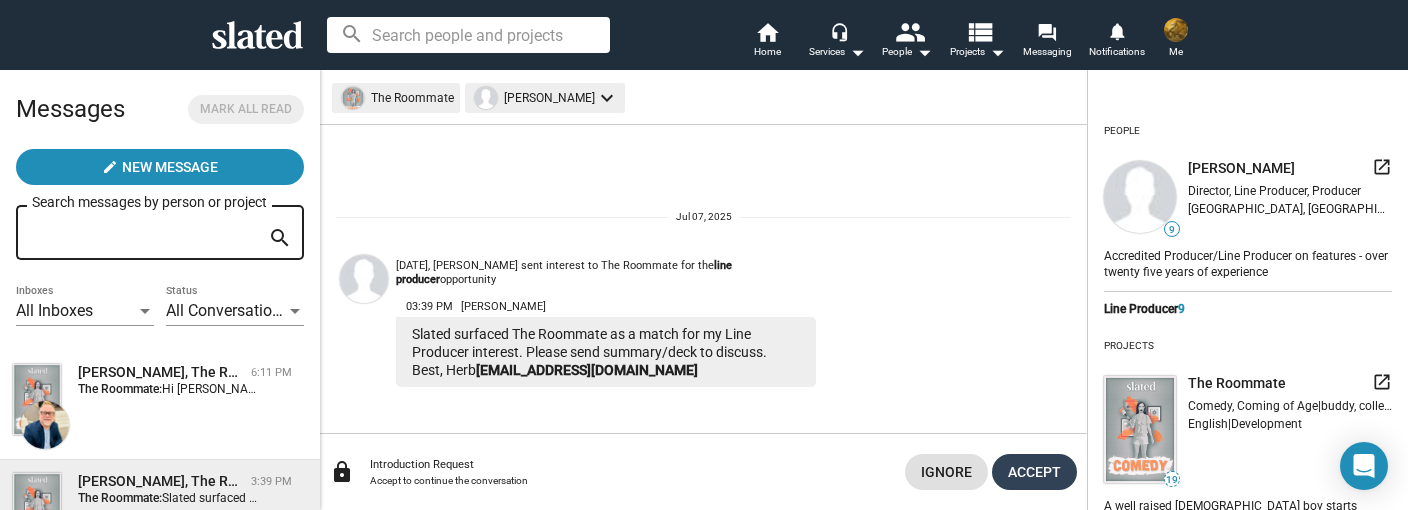 click on "Accept" 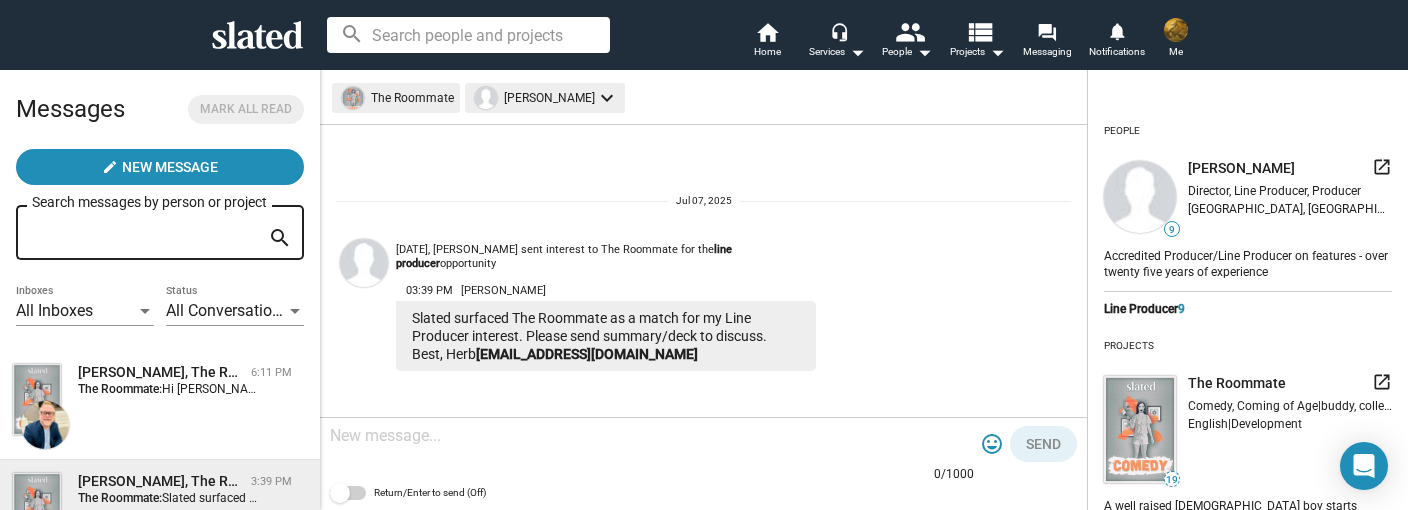 click at bounding box center (652, 436) 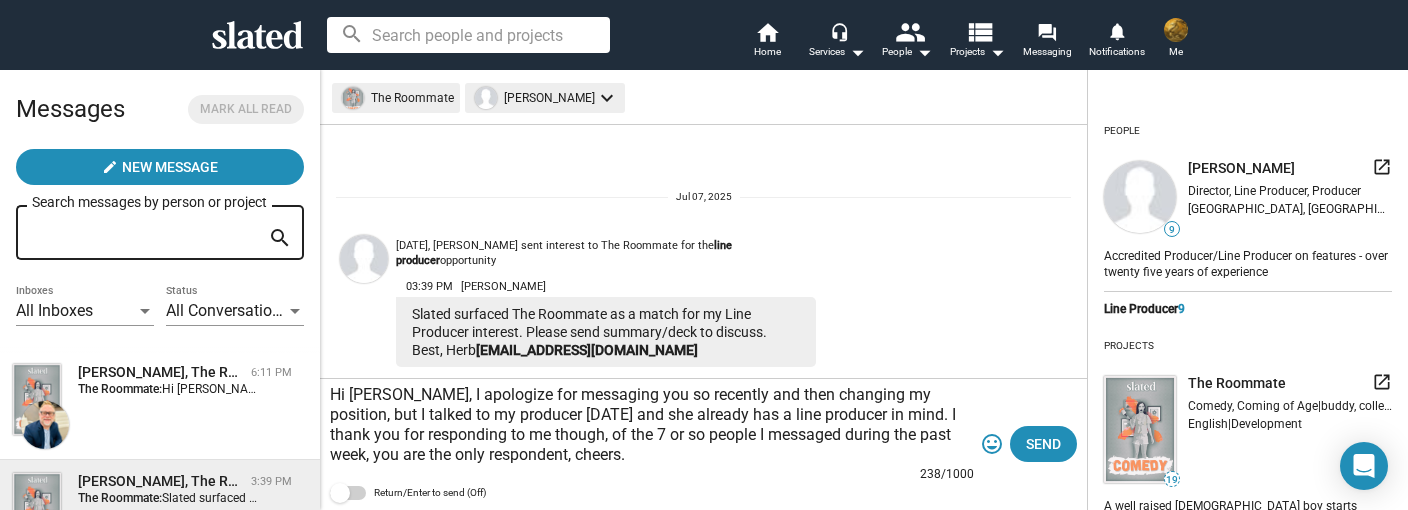 click on "Hi [PERSON_NAME], I apologize for messaging you so recently and then changing my position, but I talked to my producer [DATE] and she already has a line producer in mind. I thank you for responding to me though, of the 7 or so people I messaged during the past week, you are the only respondent, cheers." at bounding box center (652, 425) 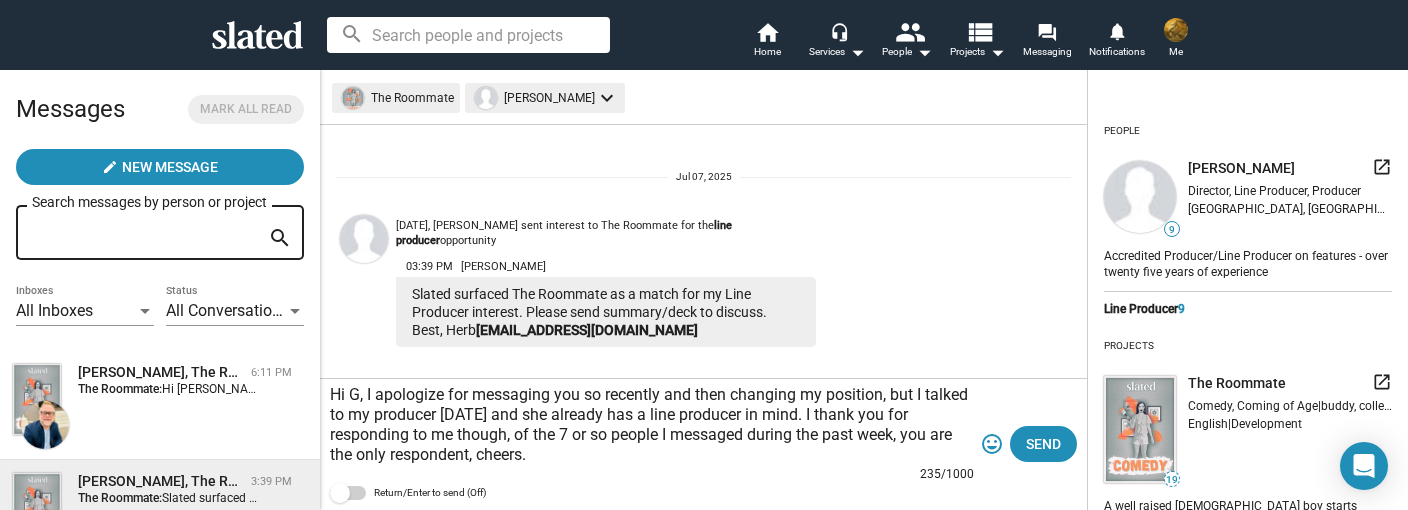 scroll, scrollTop: 21, scrollLeft: 0, axis: vertical 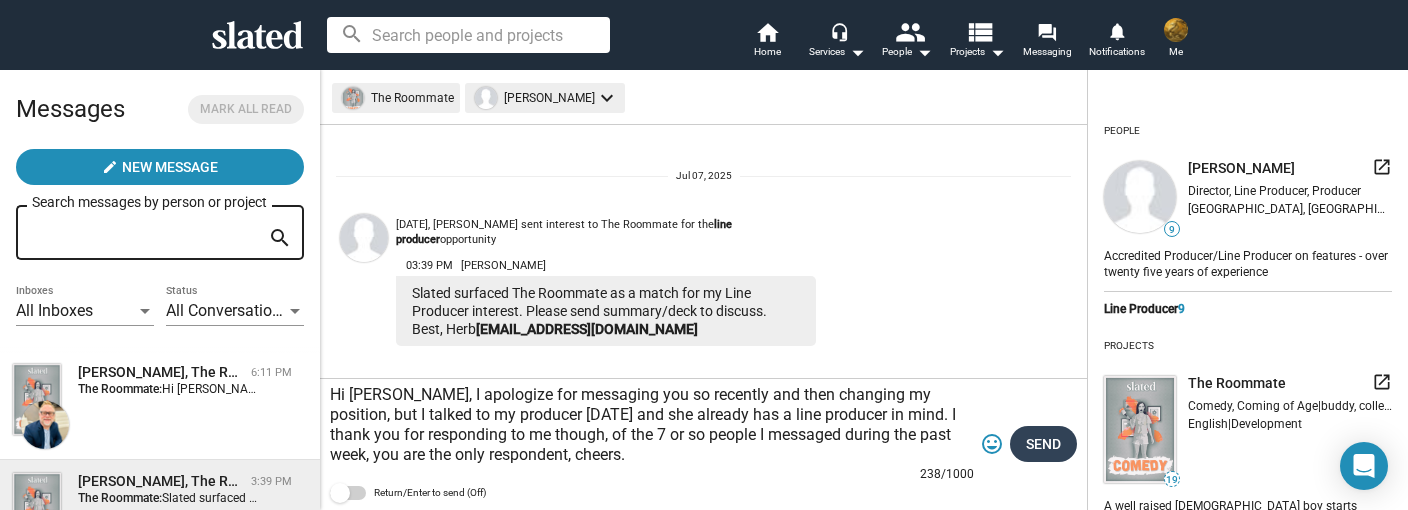 type on "Hi [PERSON_NAME], I apologize for messaging you so recently and then changing my position, but I talked to my producer [DATE] and she already has a line producer in mind. I thank you for responding to me though, of the 7 or so people I messaged during the past week, you are the only respondent, cheers." 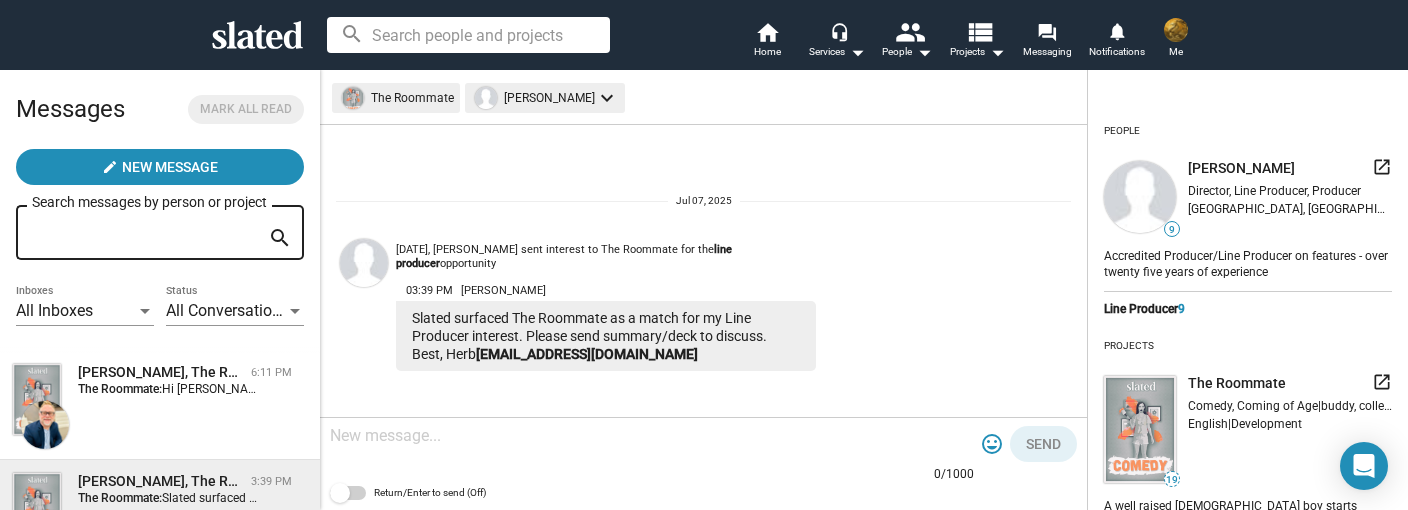 scroll, scrollTop: 142, scrollLeft: 0, axis: vertical 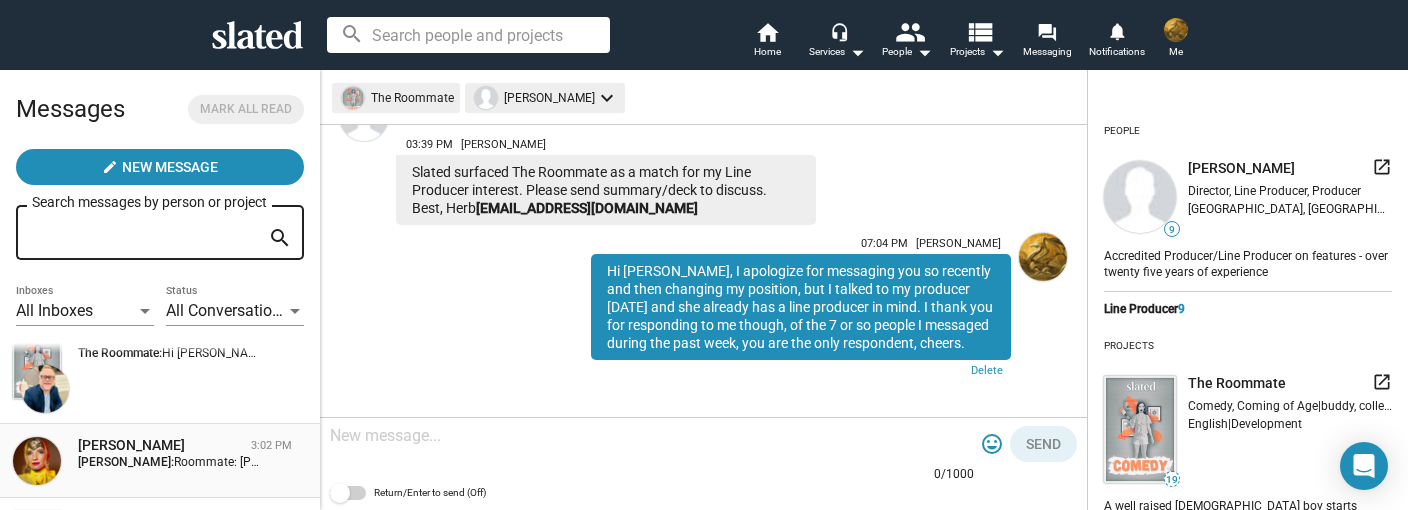 click on "[PERSON_NAME]" at bounding box center [160, 445] 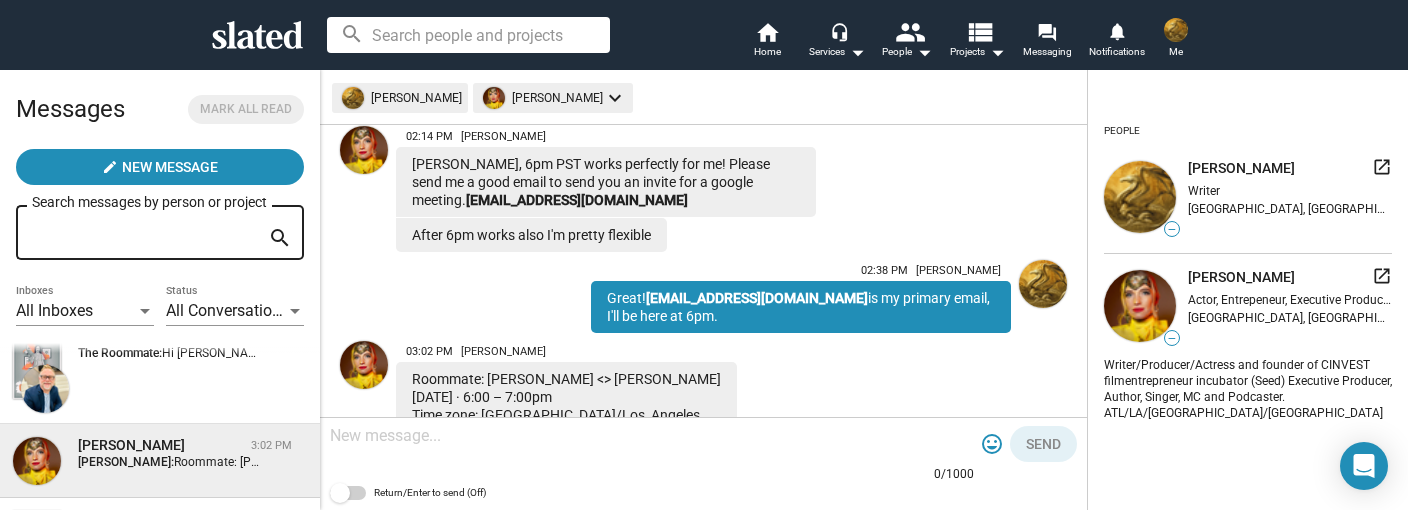 scroll, scrollTop: 736, scrollLeft: 0, axis: vertical 